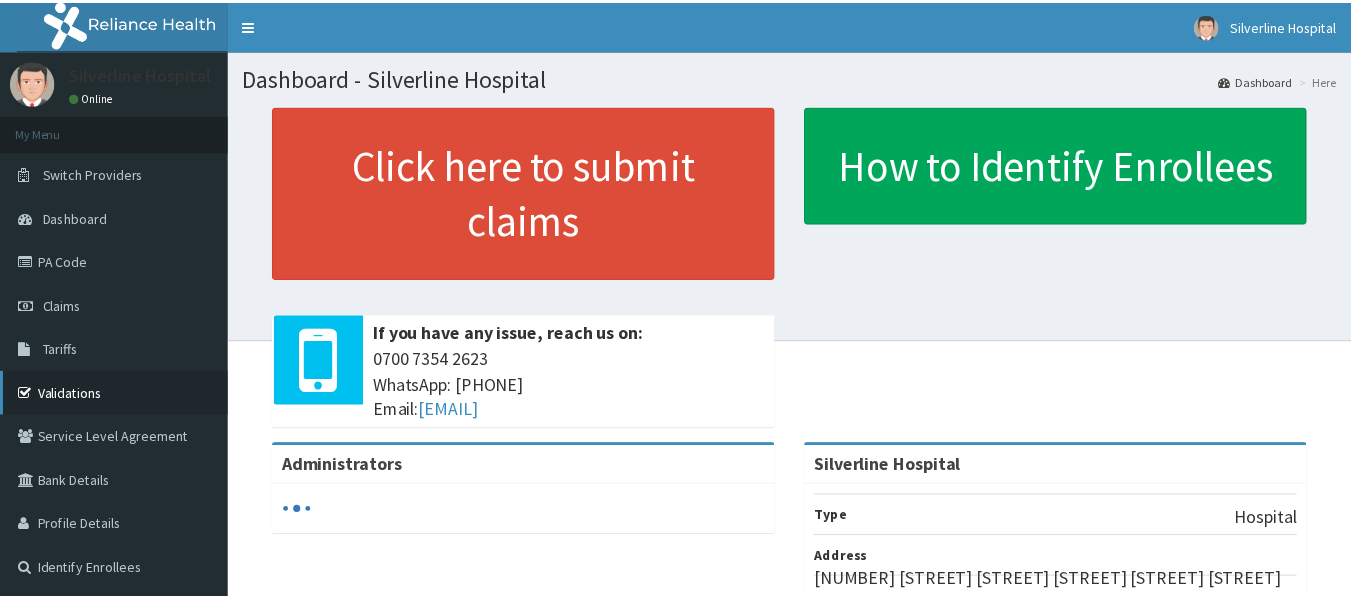 scroll, scrollTop: 0, scrollLeft: 0, axis: both 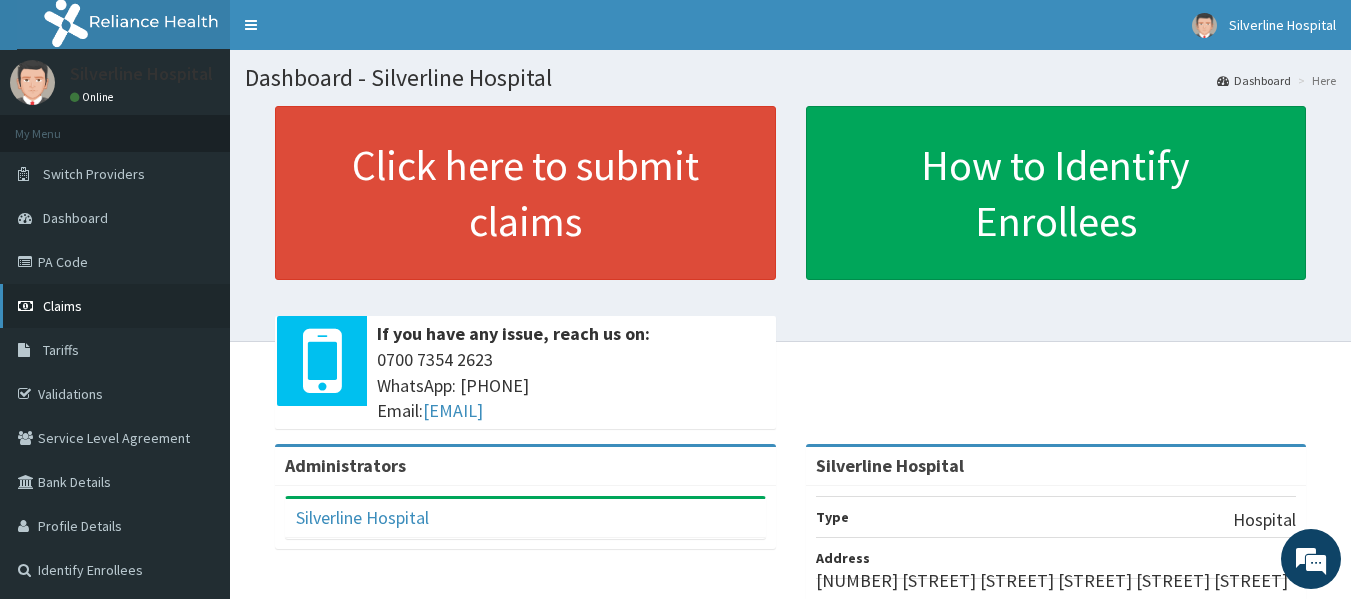 click on "Claims" at bounding box center (115, 306) 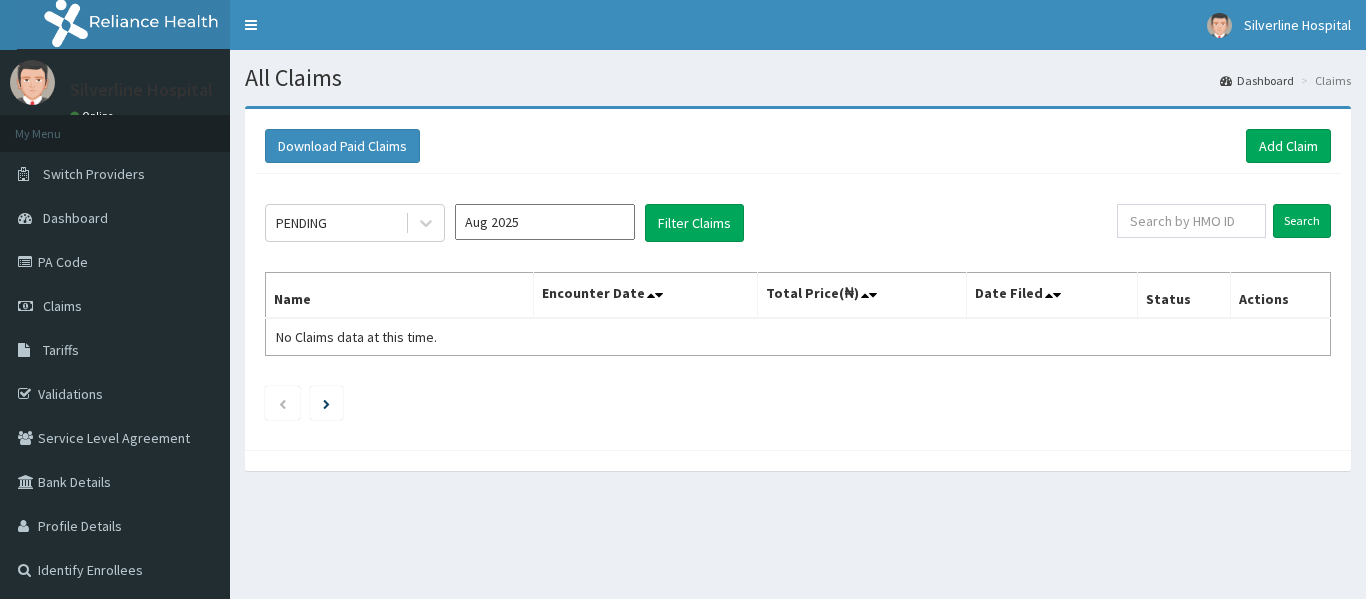 drag, startPoint x: 0, startPoint y: 0, endPoint x: 423, endPoint y: 212, distance: 473.1522 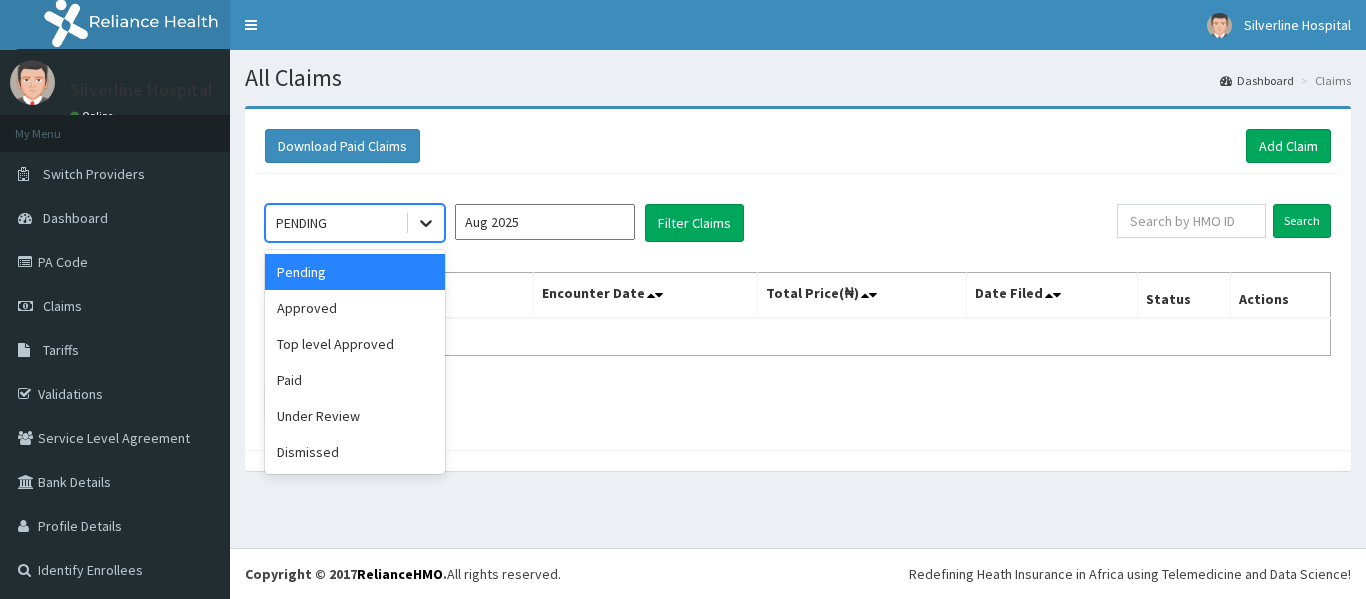 scroll, scrollTop: 0, scrollLeft: 0, axis: both 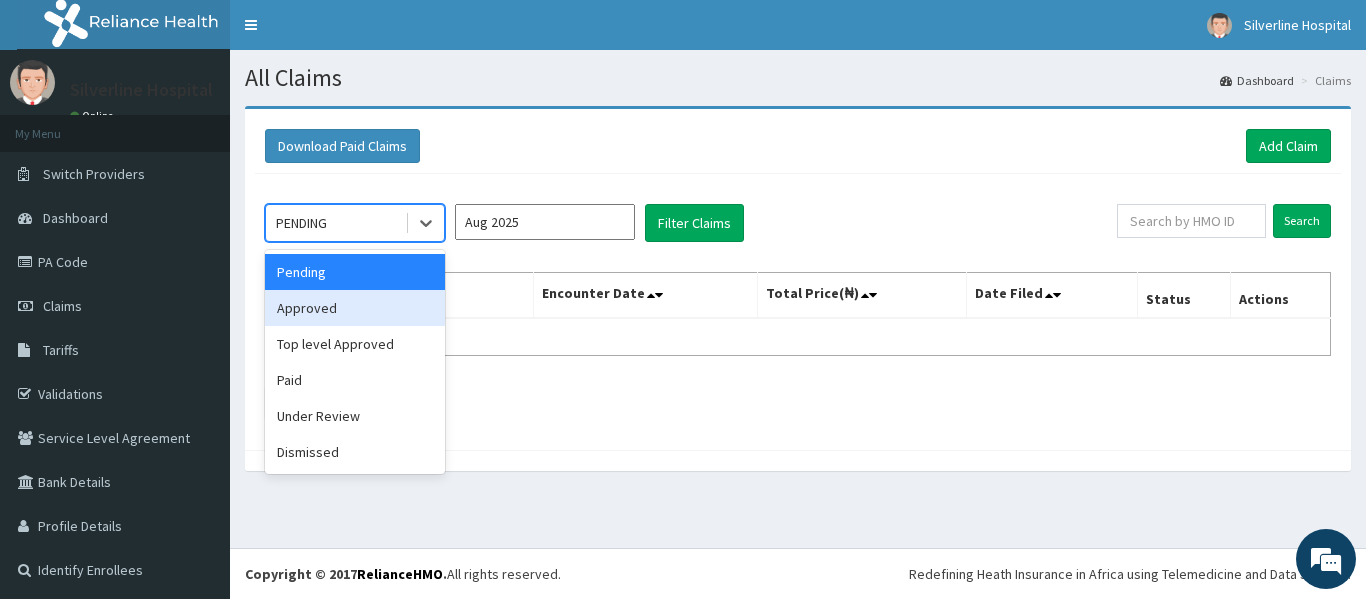 click on "Approved" at bounding box center (355, 308) 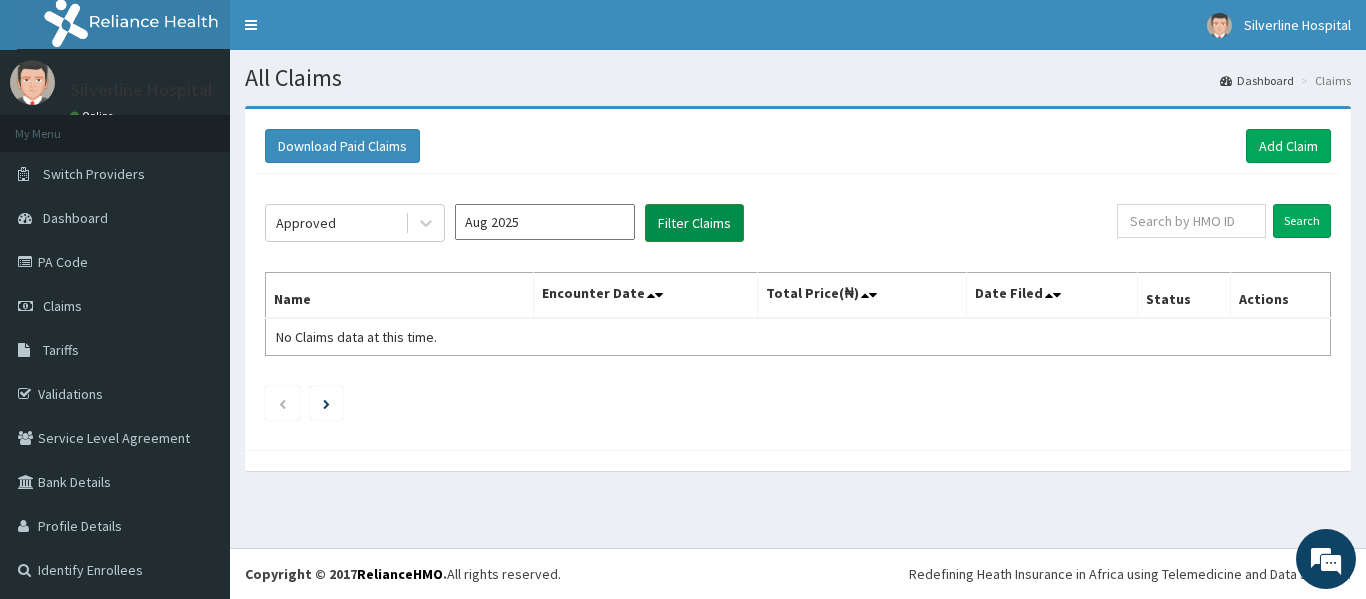 click on "Filter Claims" at bounding box center [694, 223] 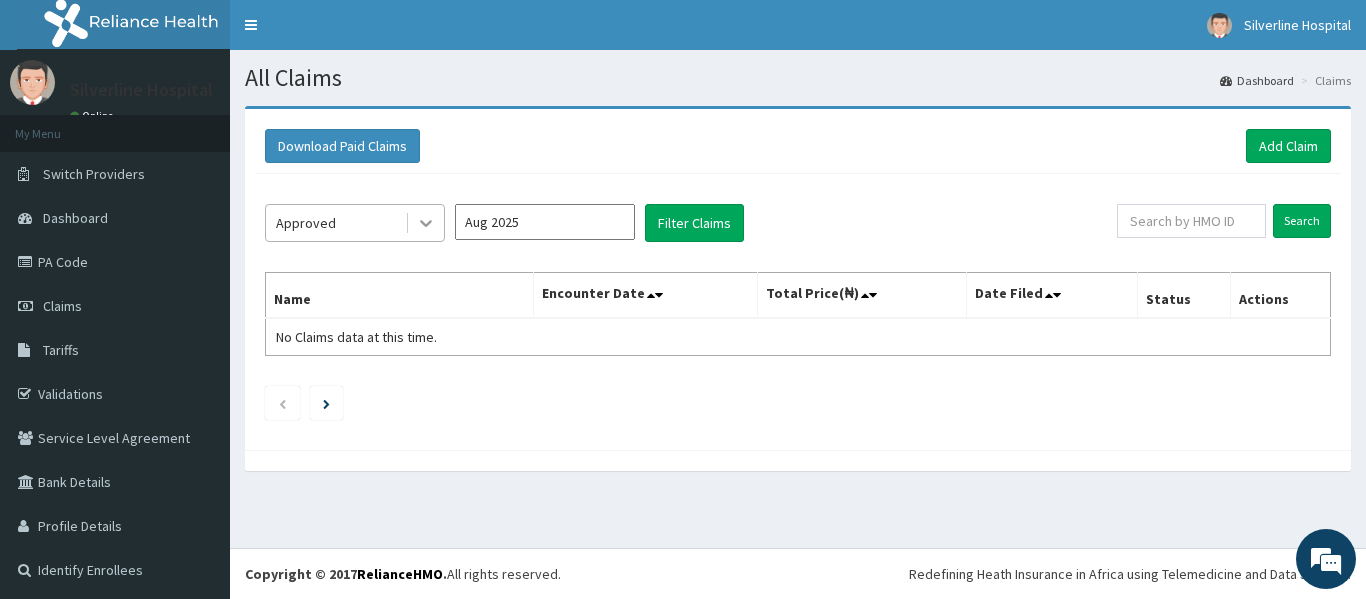 click 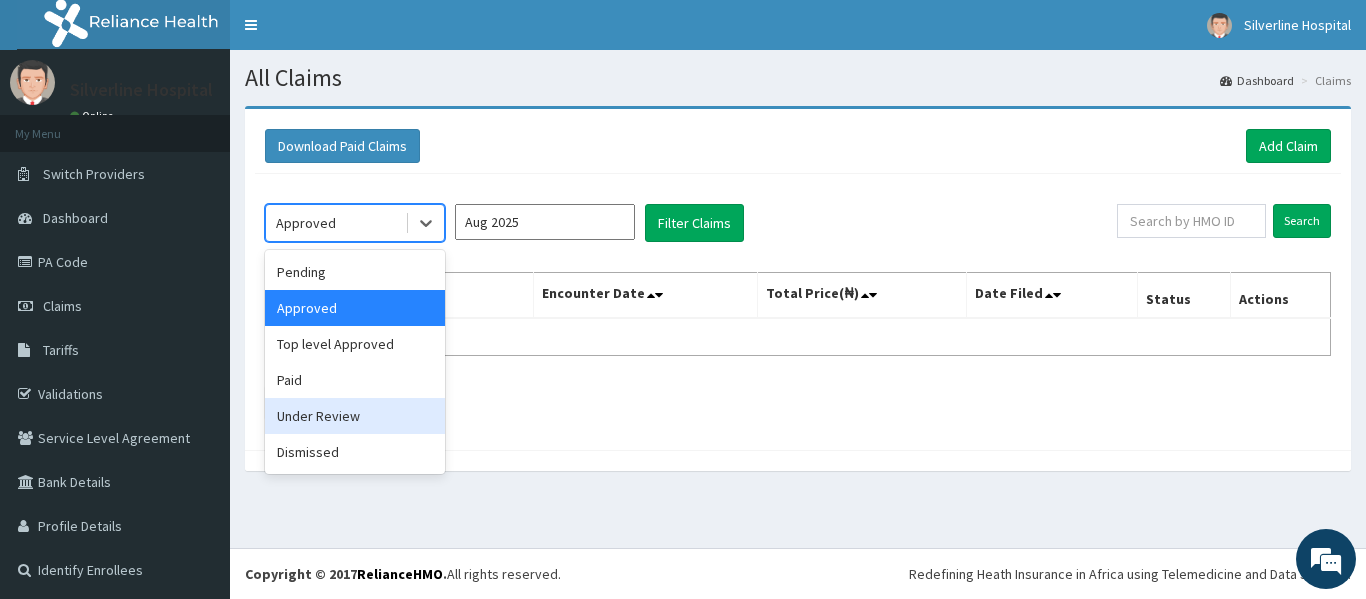 click on "Under Review" at bounding box center [355, 416] 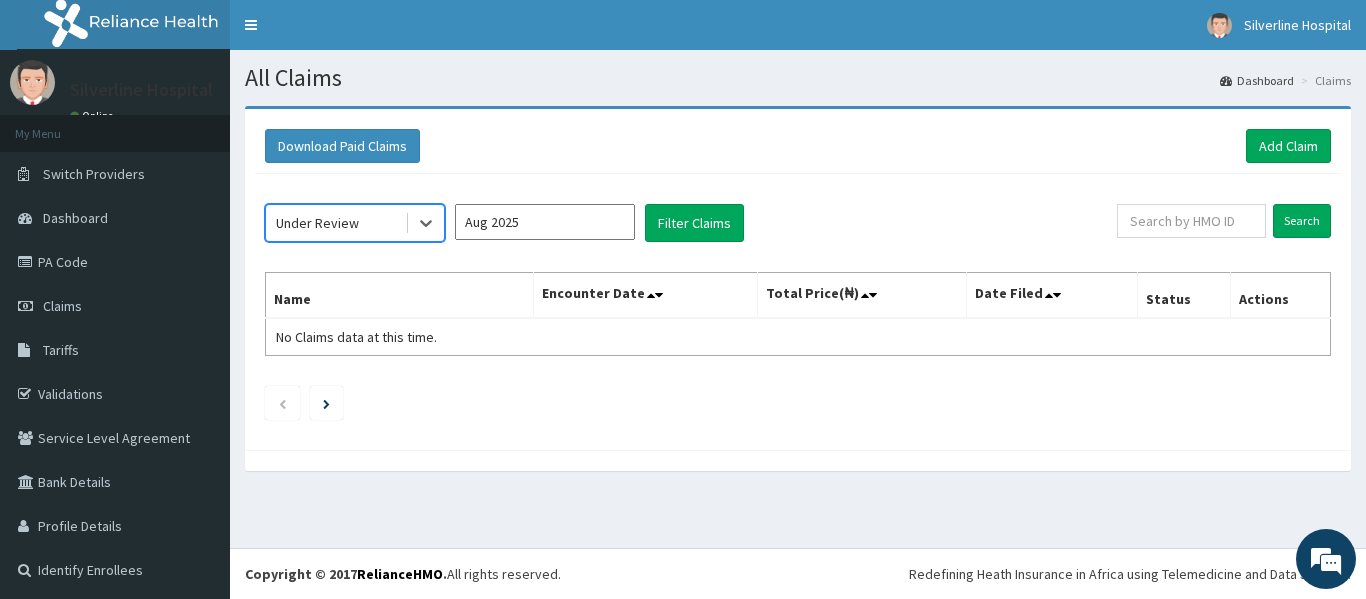 scroll, scrollTop: 0, scrollLeft: 0, axis: both 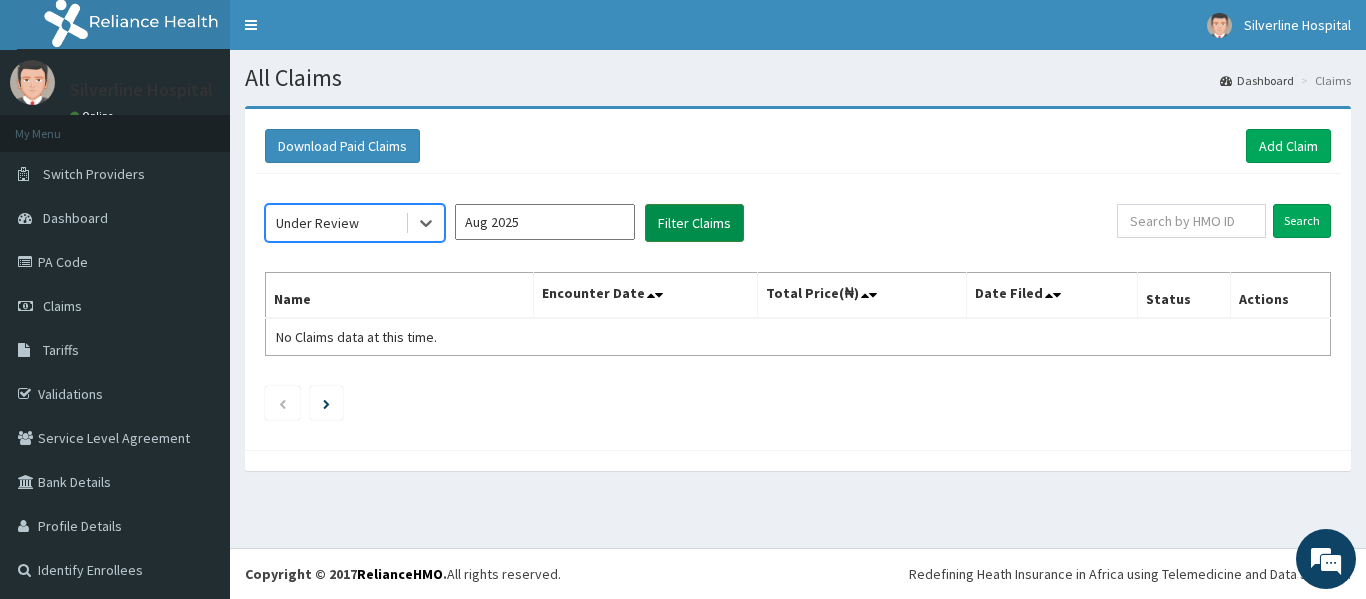 click on "Filter Claims" at bounding box center [694, 223] 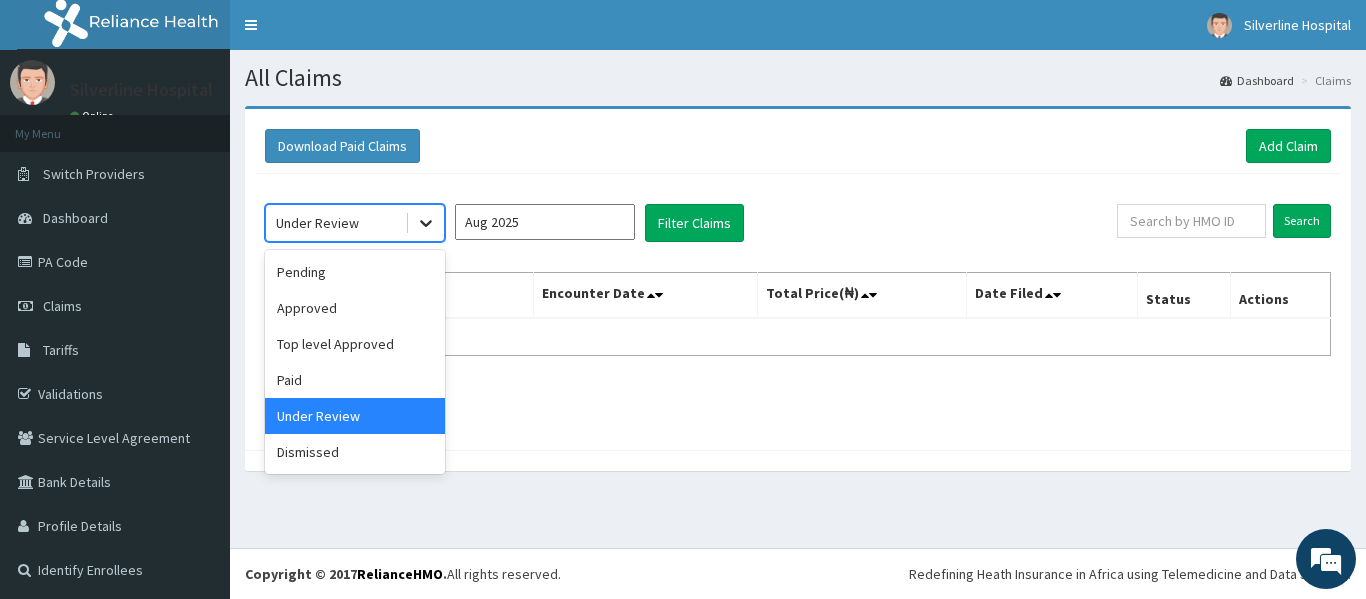 click 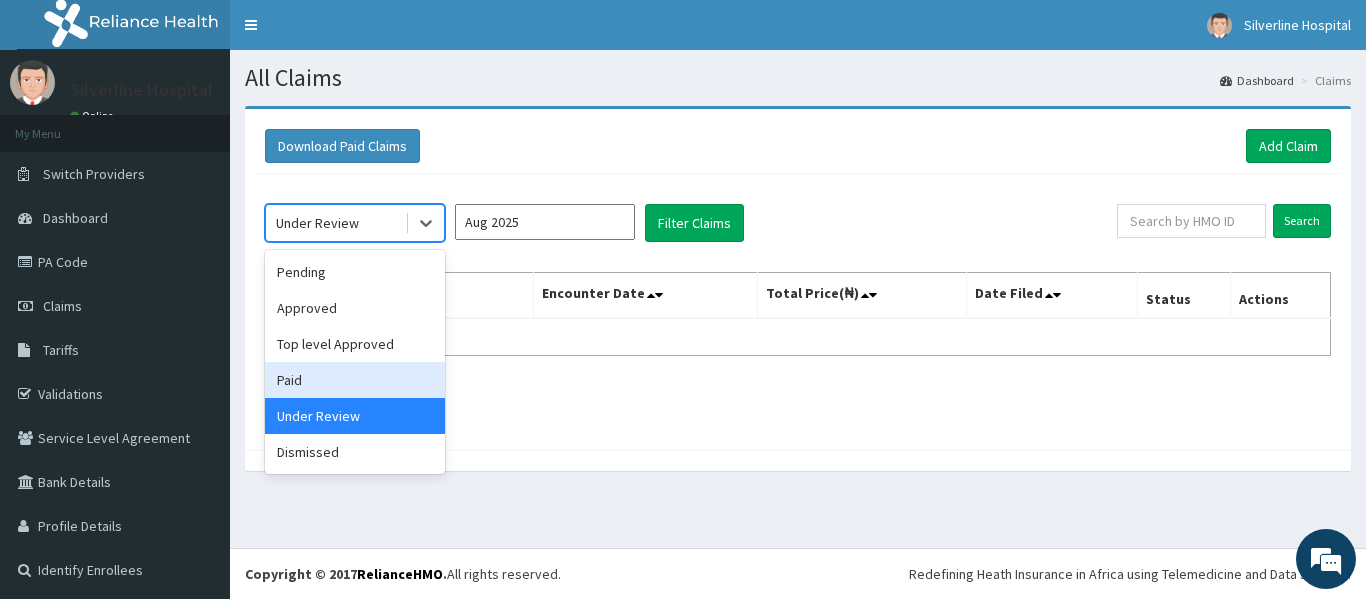 click on "Paid" at bounding box center [355, 380] 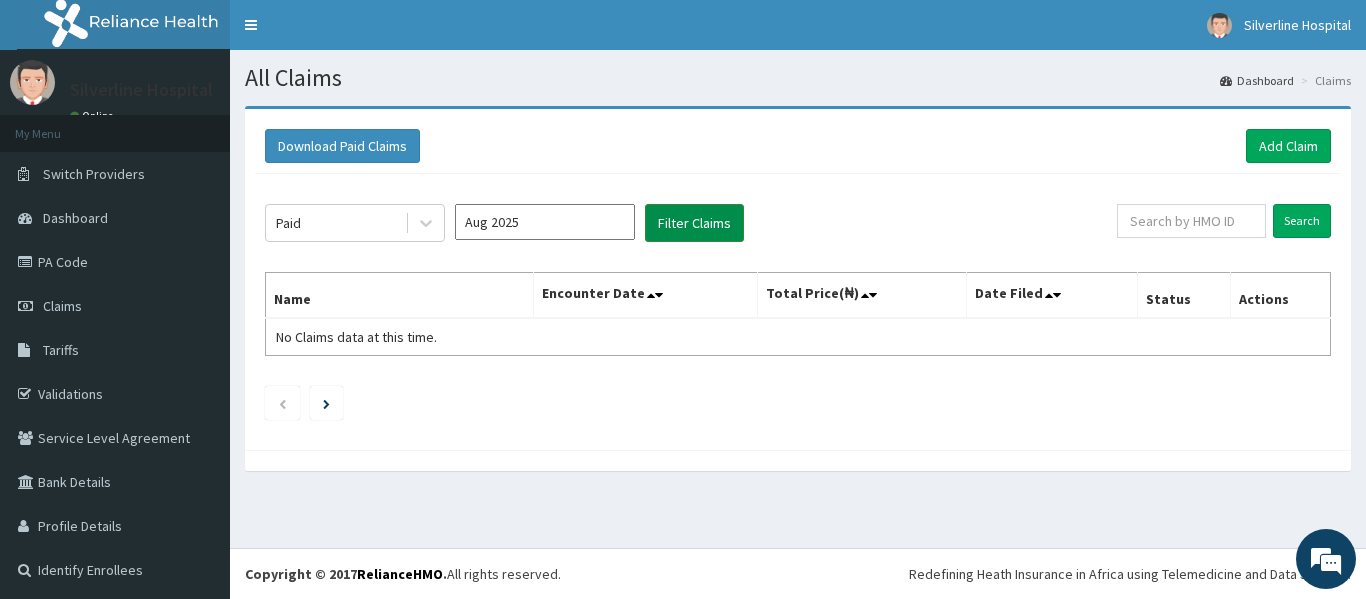 click on "Filter Claims" at bounding box center [694, 223] 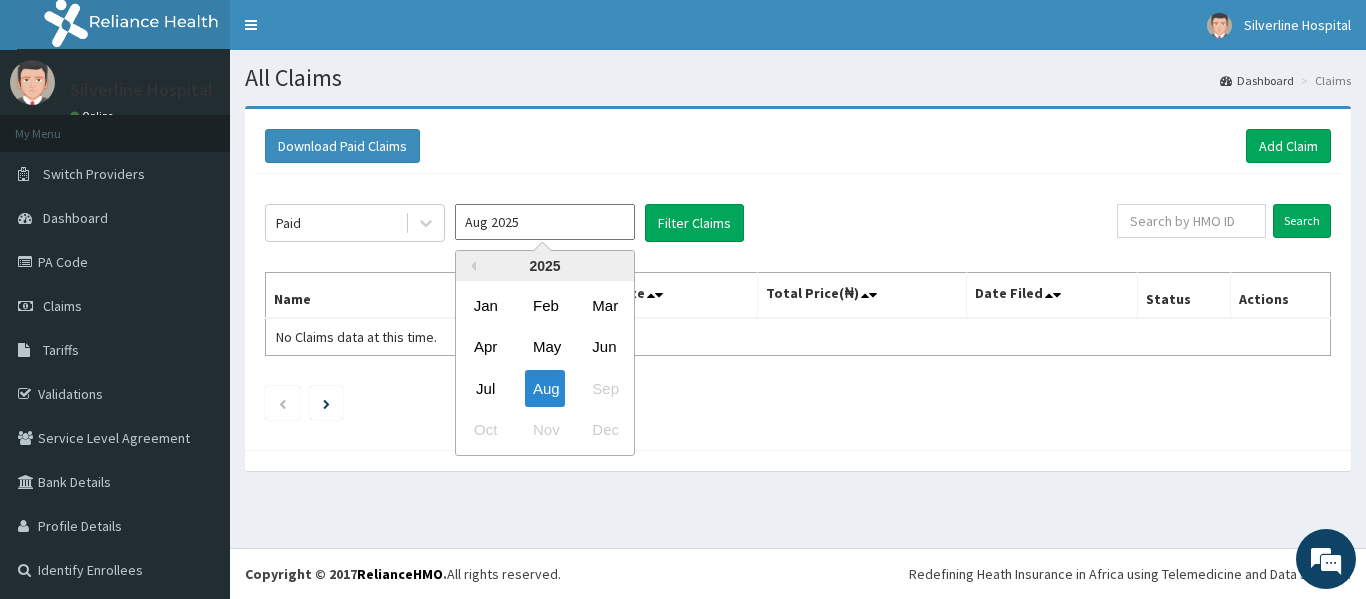 click on "Aug 2025" at bounding box center [545, 222] 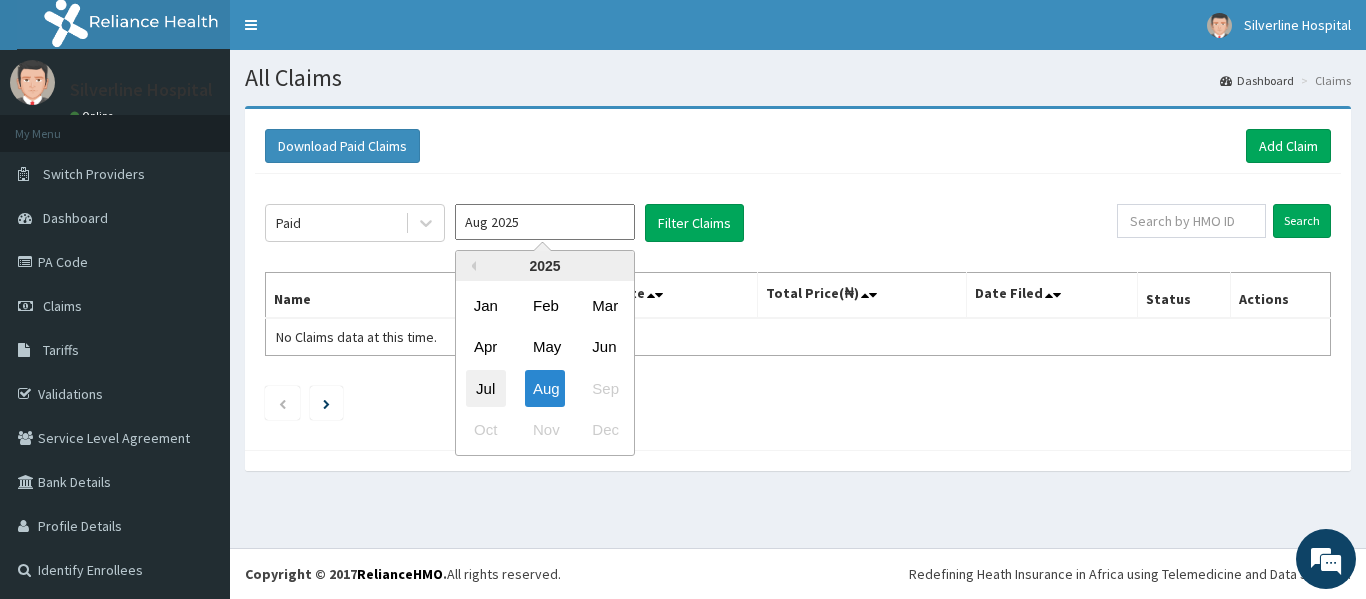 click on "Jul" at bounding box center [486, 388] 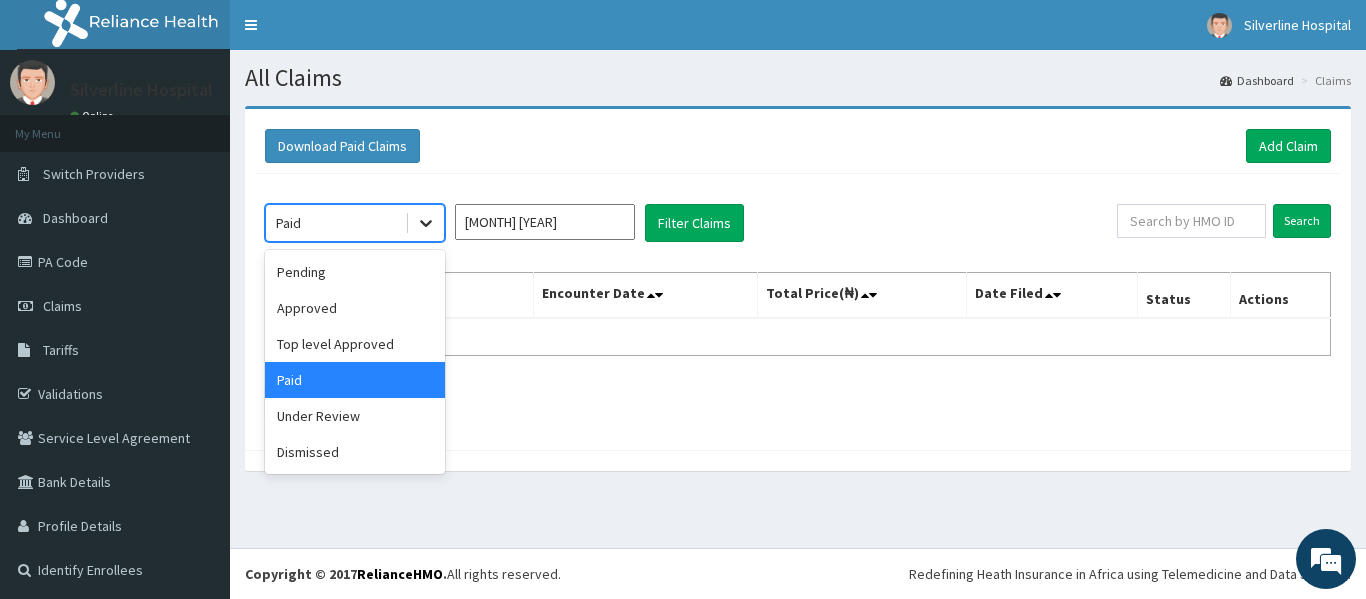 click 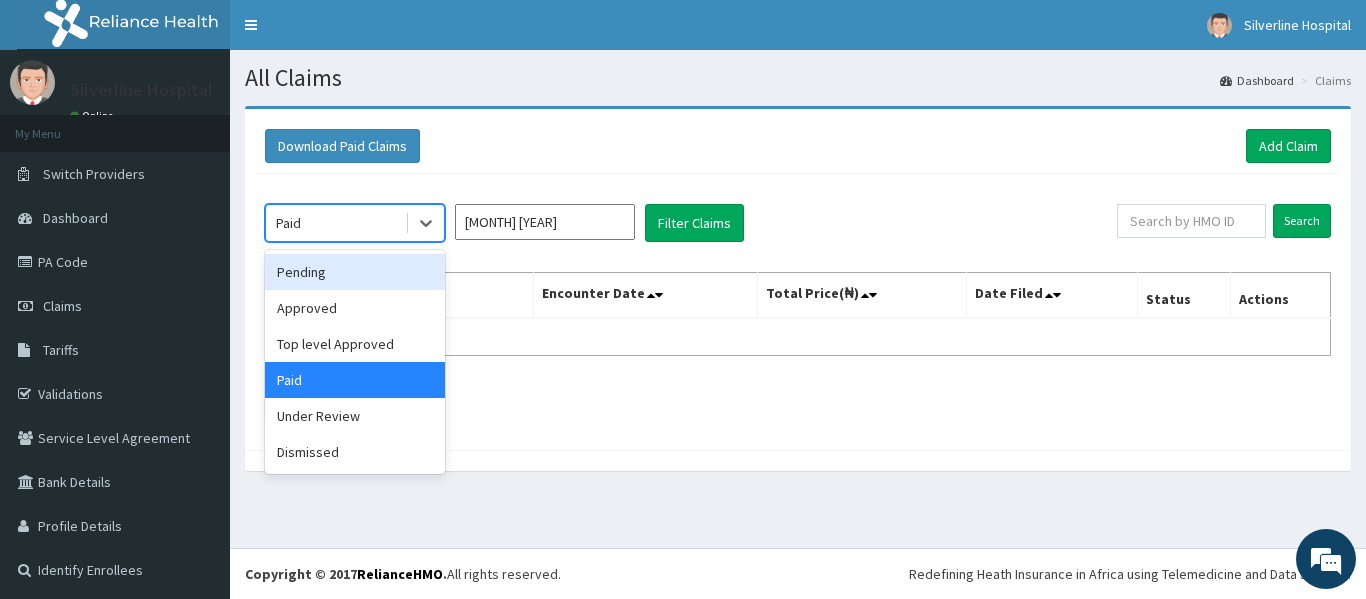 click on "Pending" at bounding box center (355, 272) 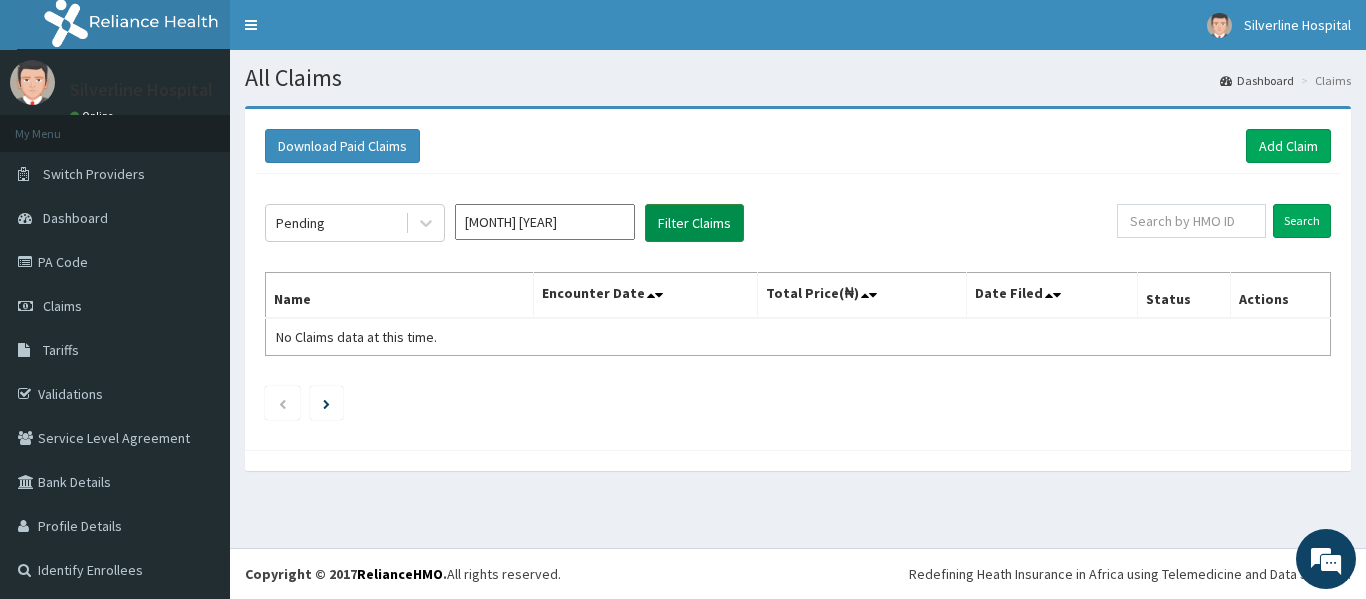 click on "Filter Claims" at bounding box center (694, 223) 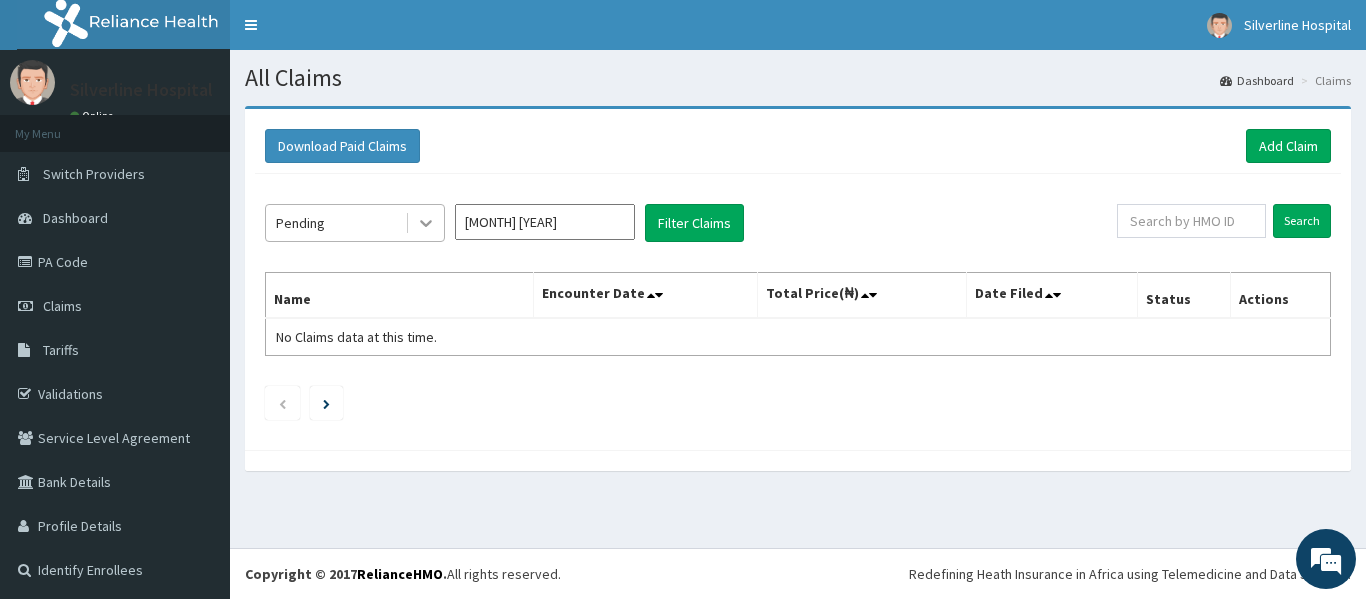 click 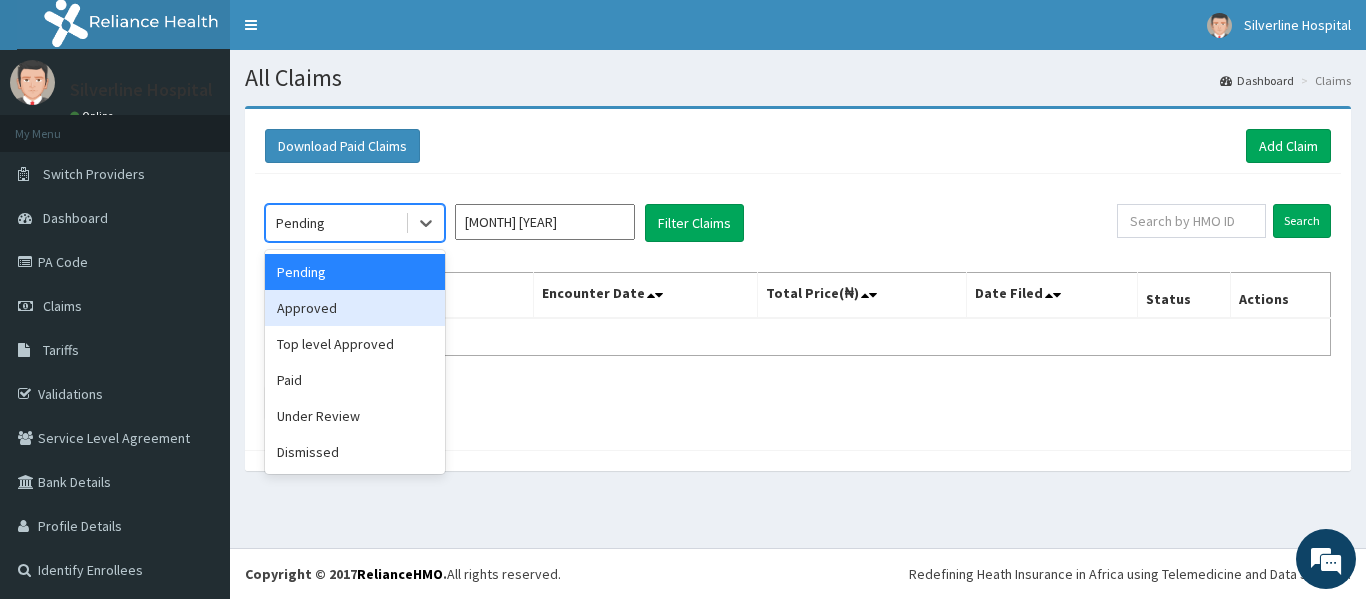 click on "Approved" at bounding box center [355, 308] 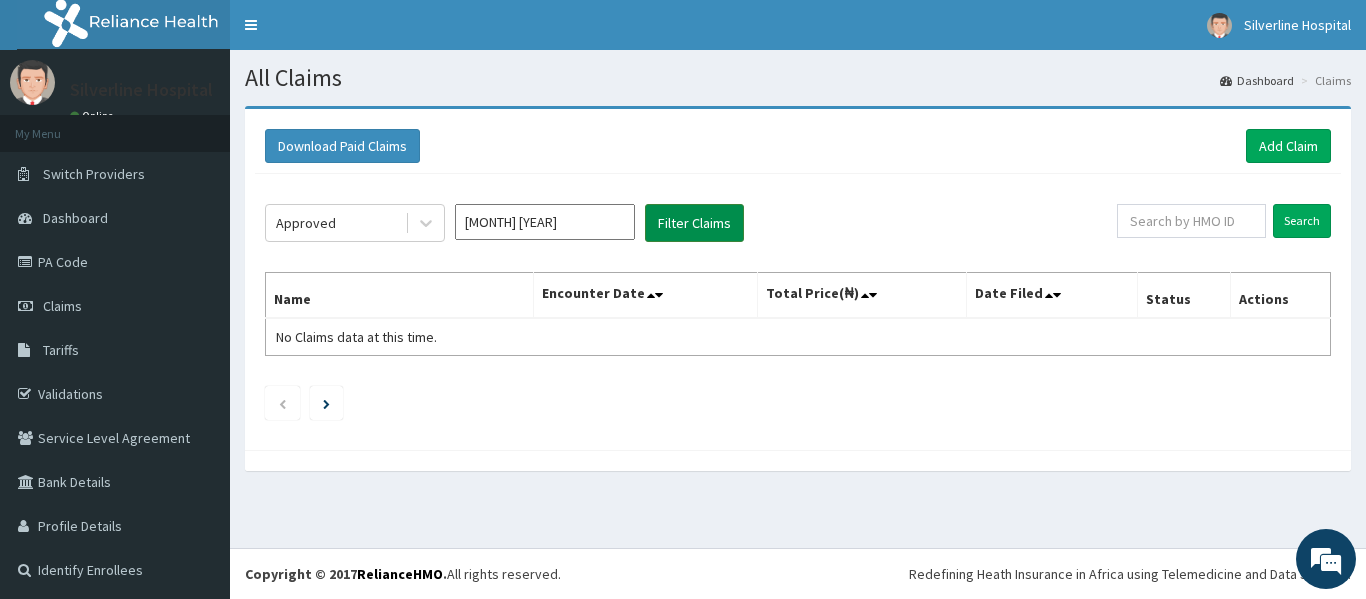 click on "Filter Claims" at bounding box center (694, 223) 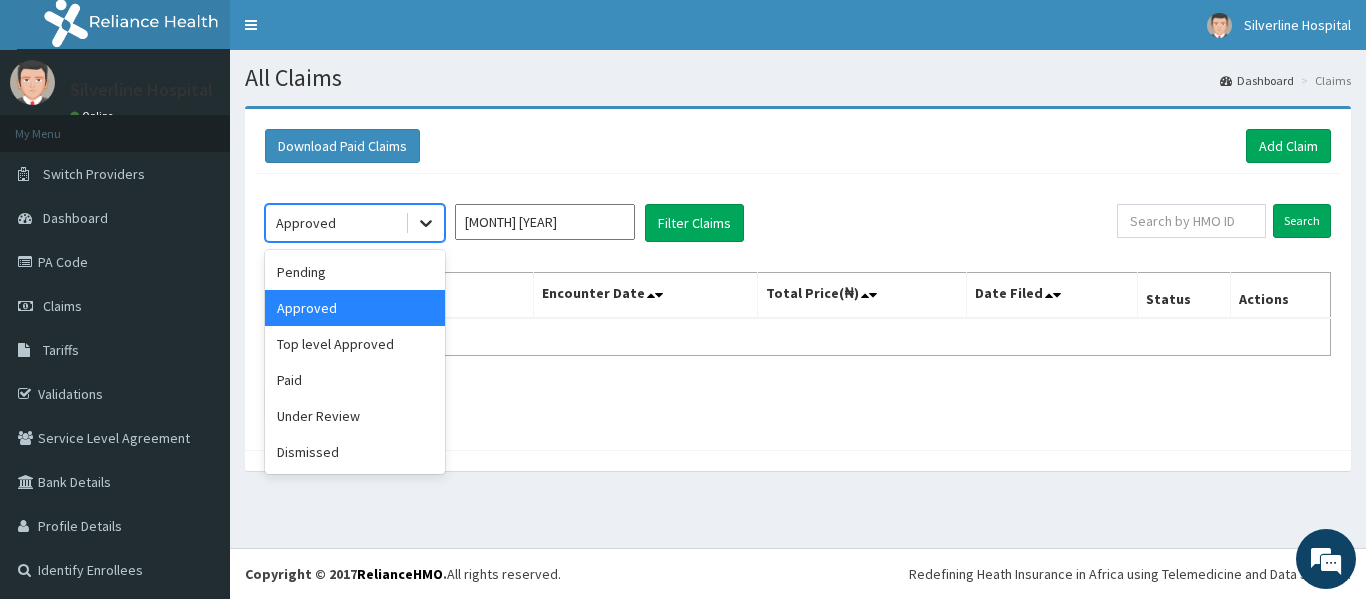 click 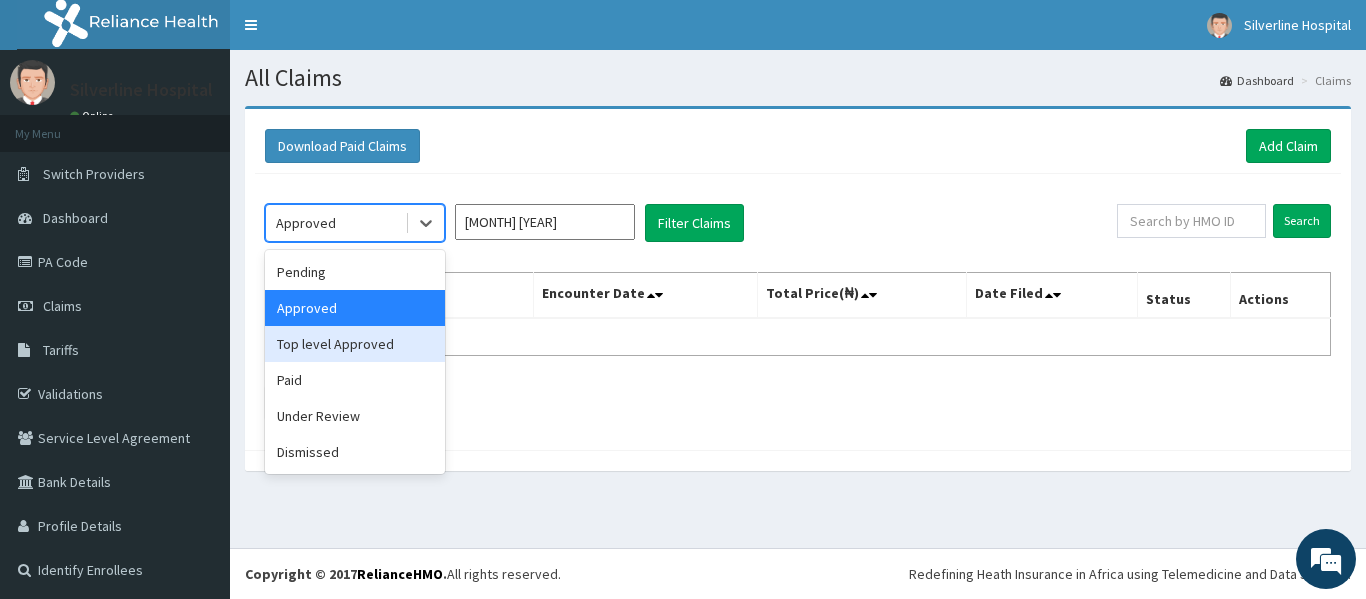 click on "Top level Approved" at bounding box center (355, 344) 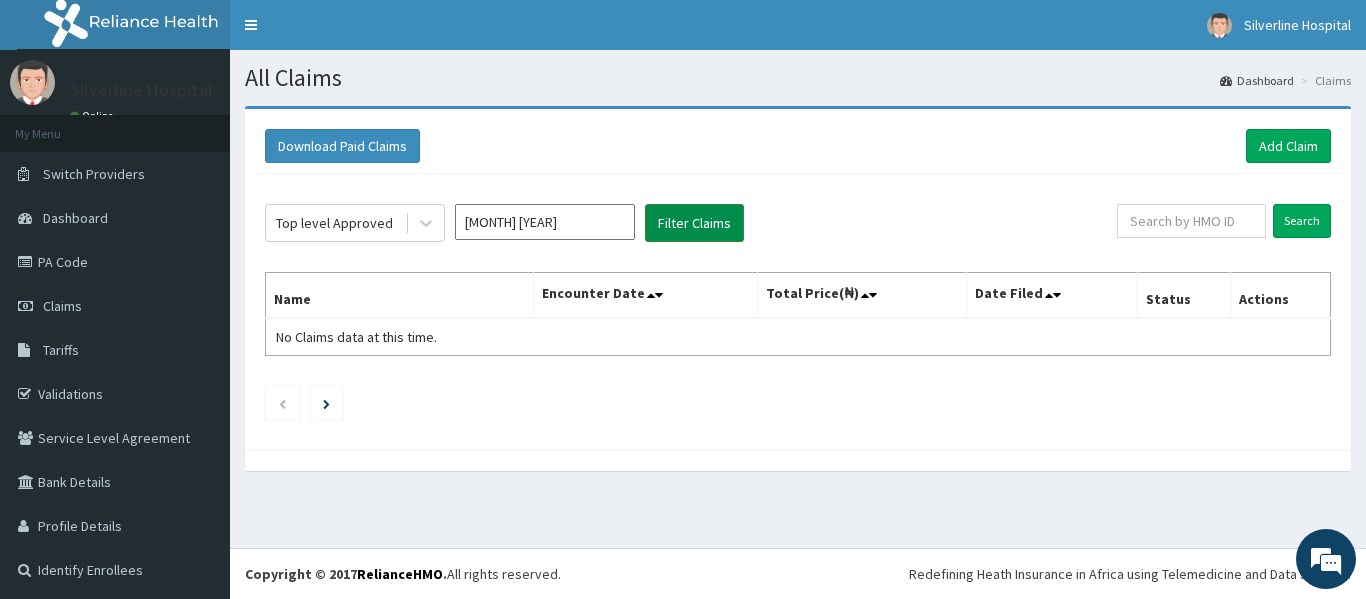 click on "Filter Claims" at bounding box center [694, 223] 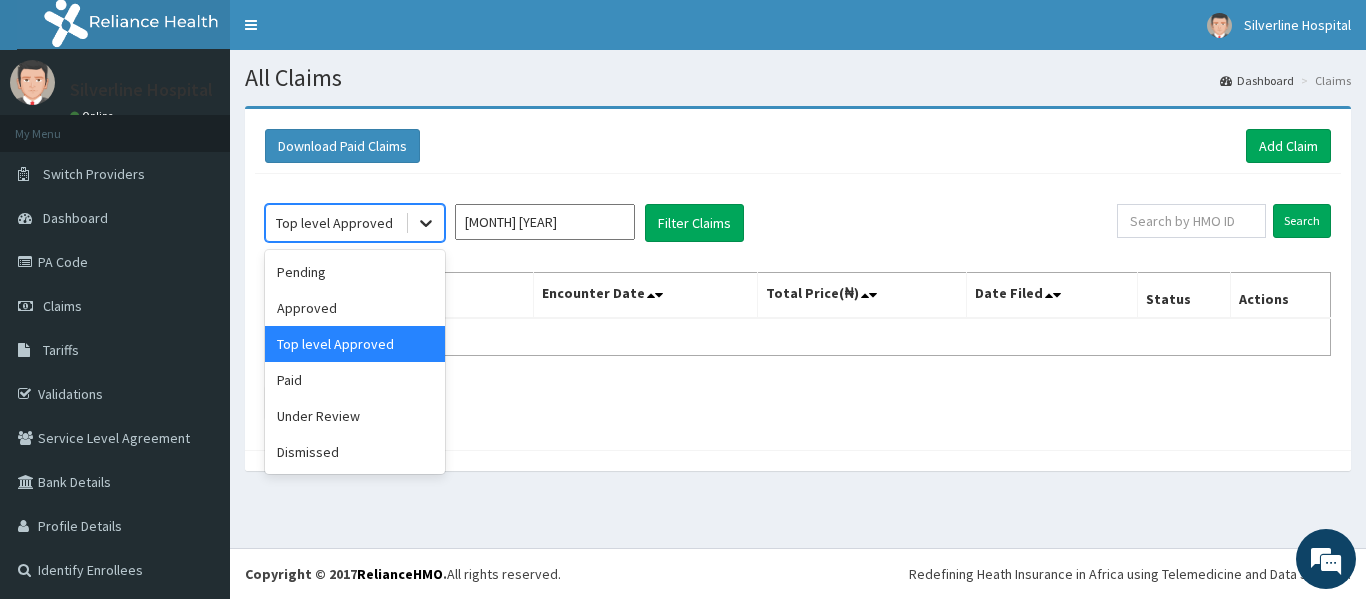 click 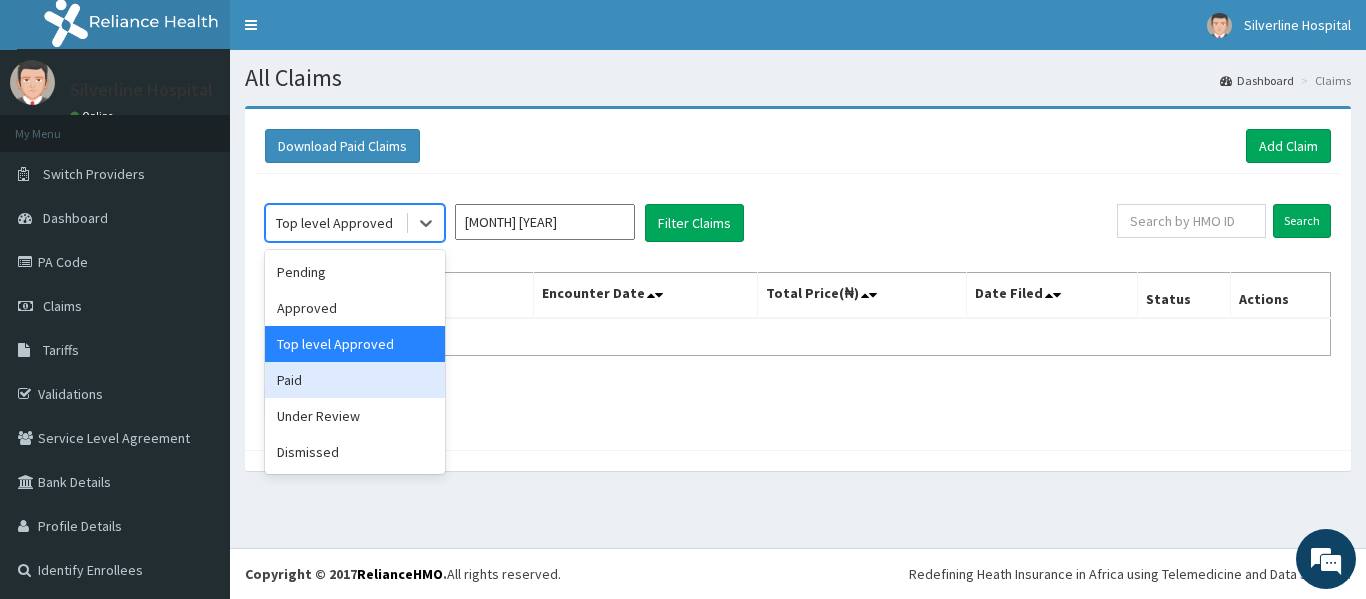 click on "Paid" at bounding box center [355, 380] 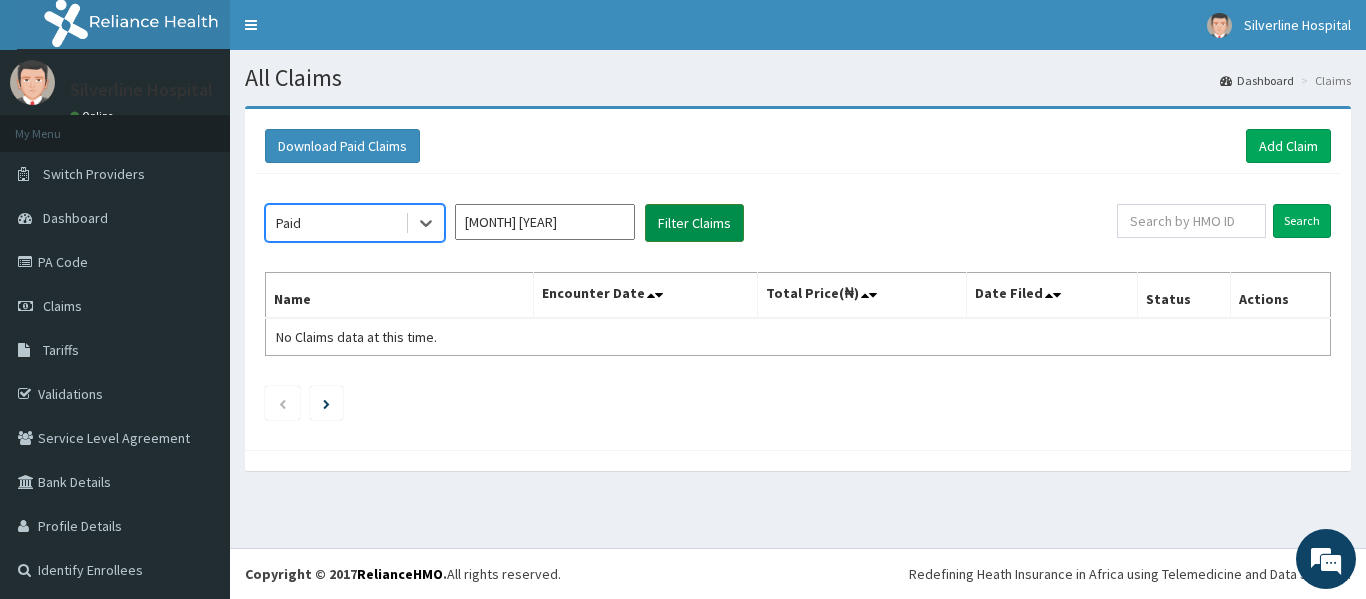 click on "Filter Claims" at bounding box center (694, 223) 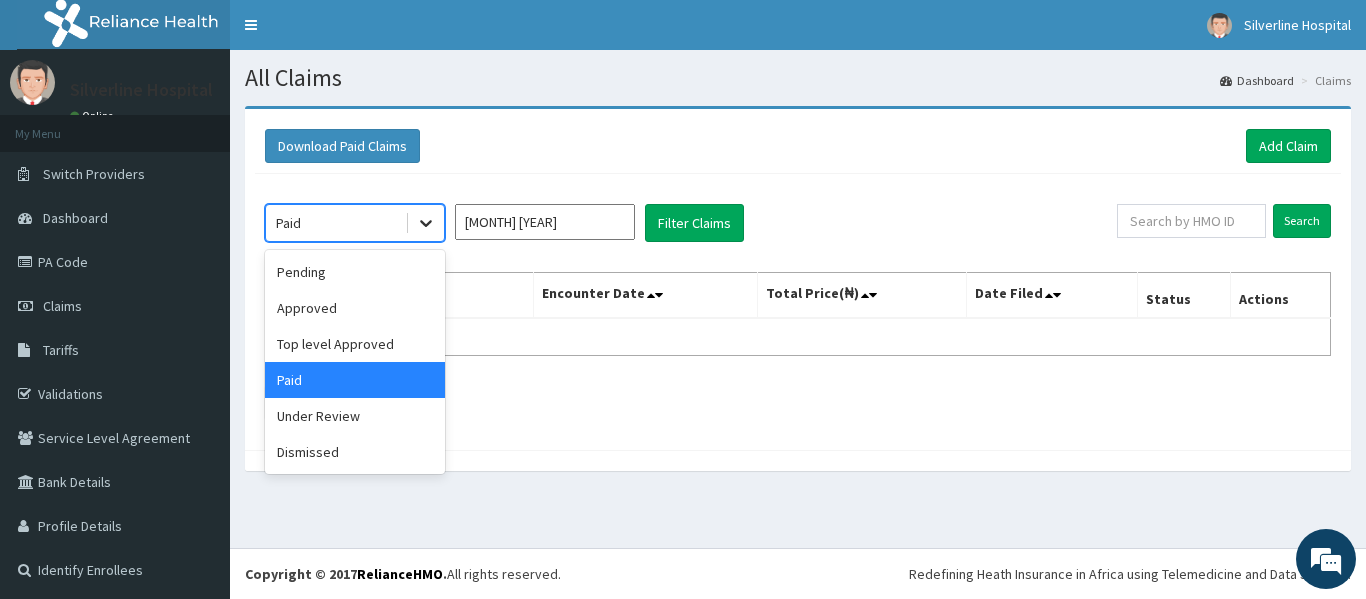 click at bounding box center [426, 223] 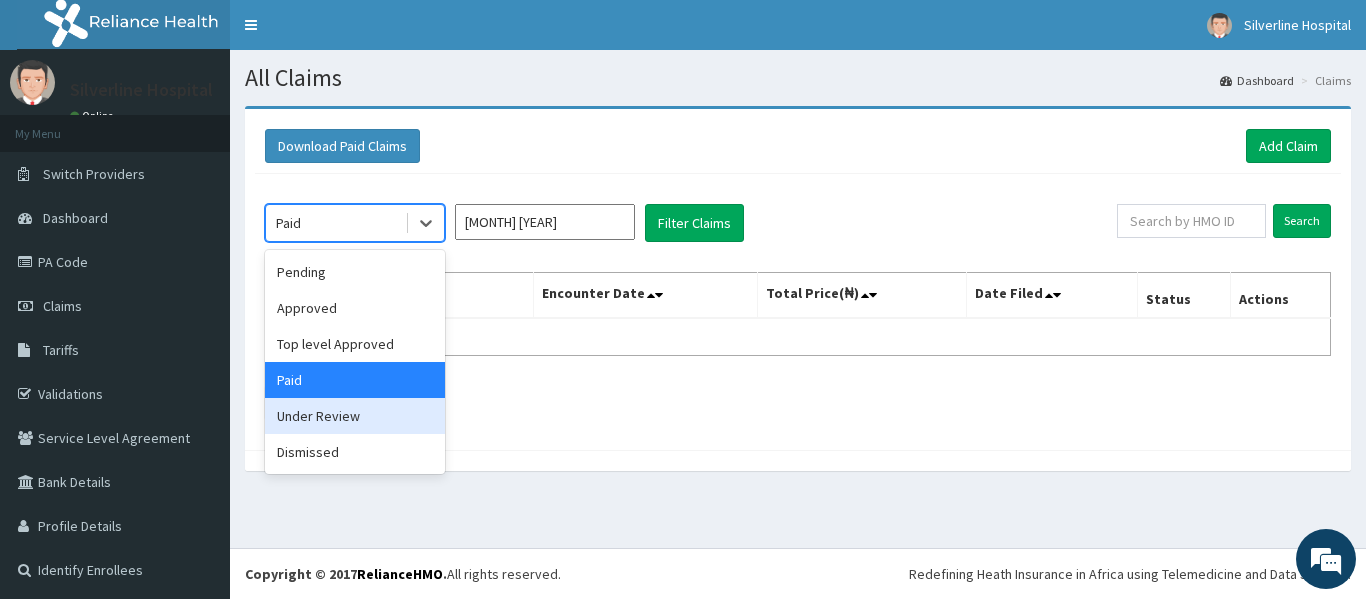 click on "Under Review" at bounding box center [355, 416] 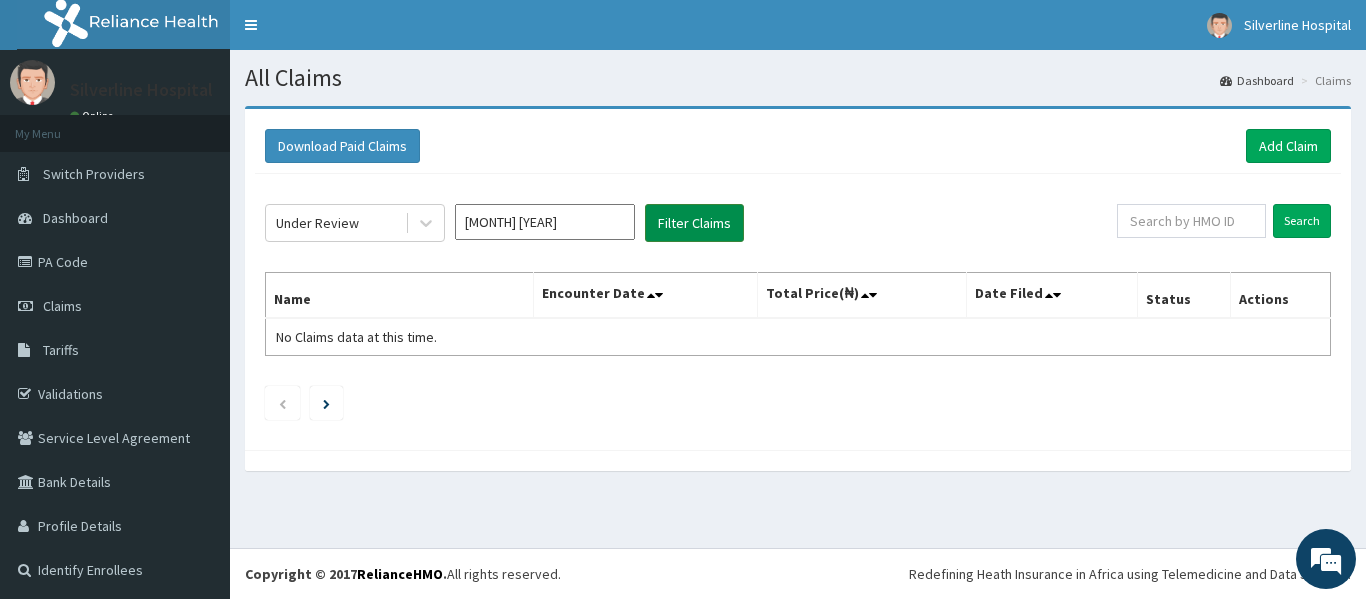 click on "Filter Claims" at bounding box center (694, 223) 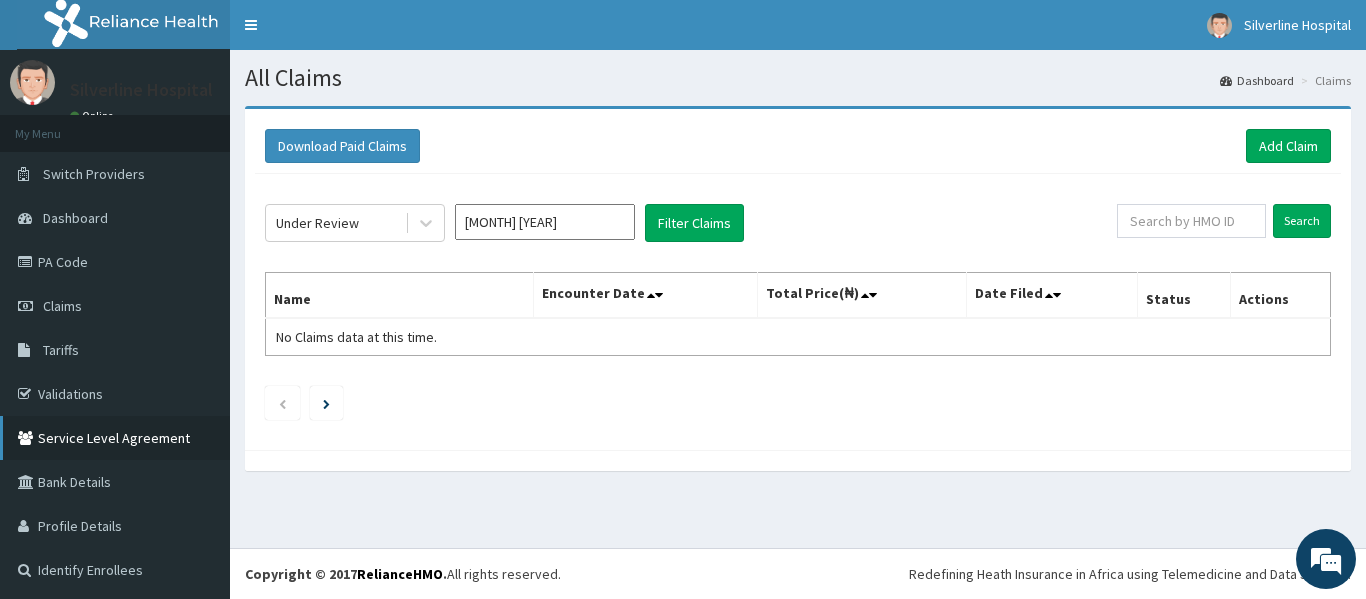 click on "Service Level Agreement" at bounding box center (115, 438) 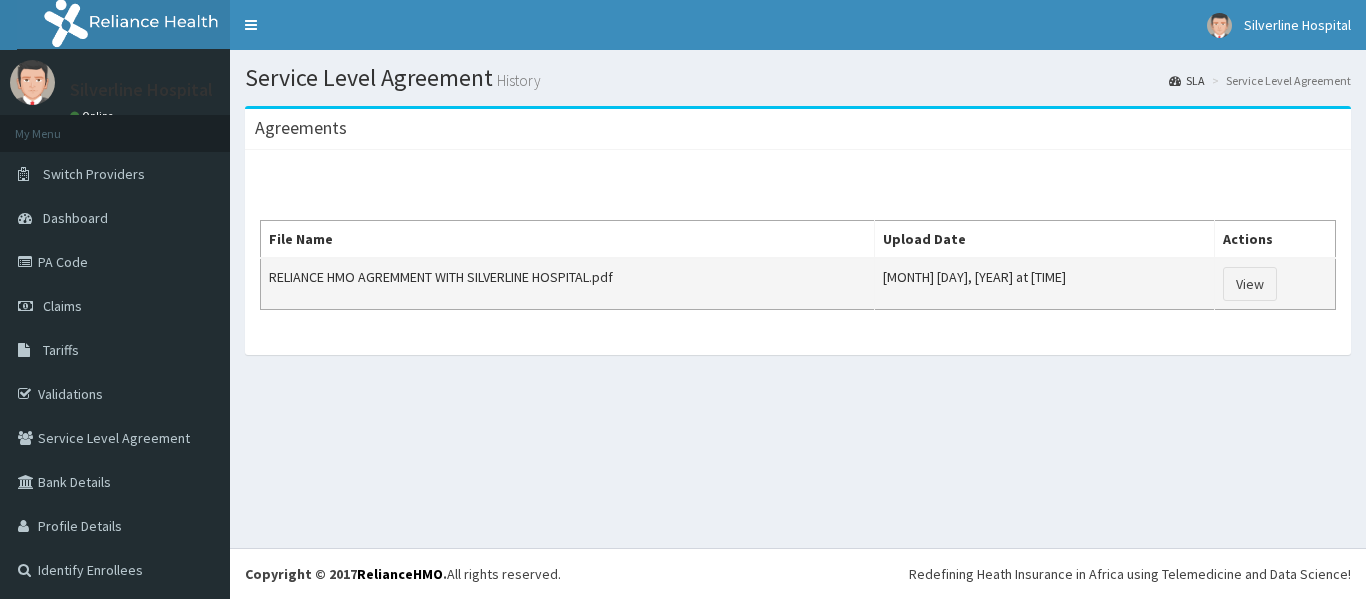 scroll, scrollTop: 0, scrollLeft: 0, axis: both 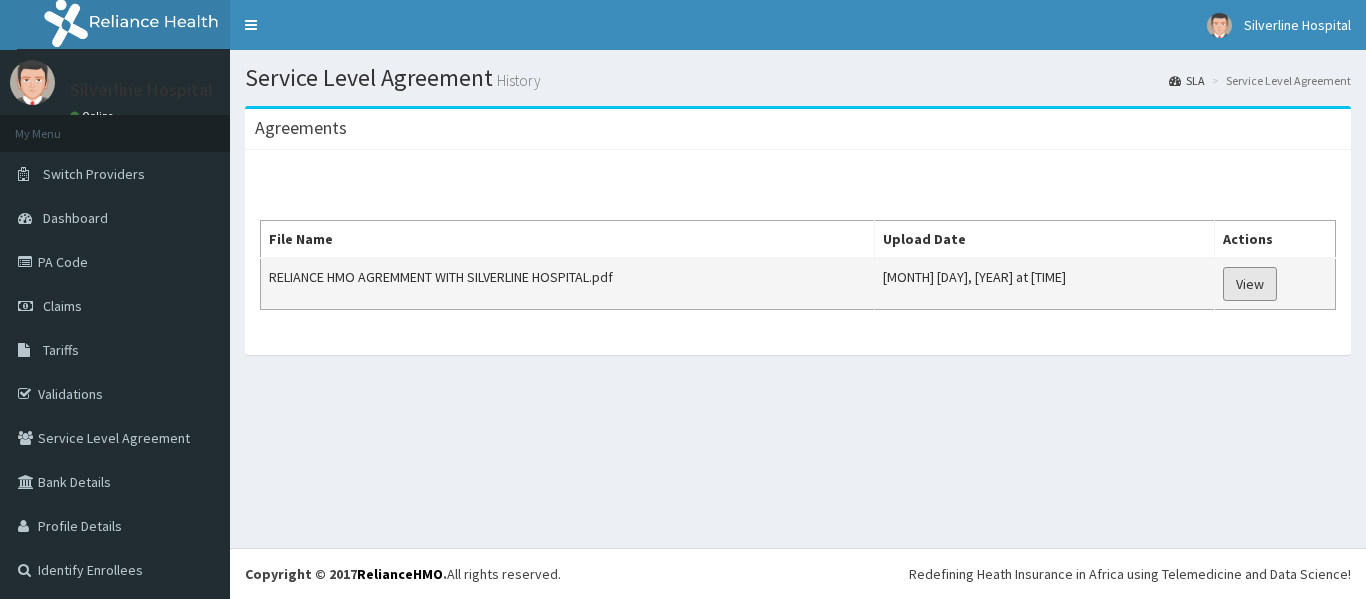click on "View" at bounding box center [1250, 284] 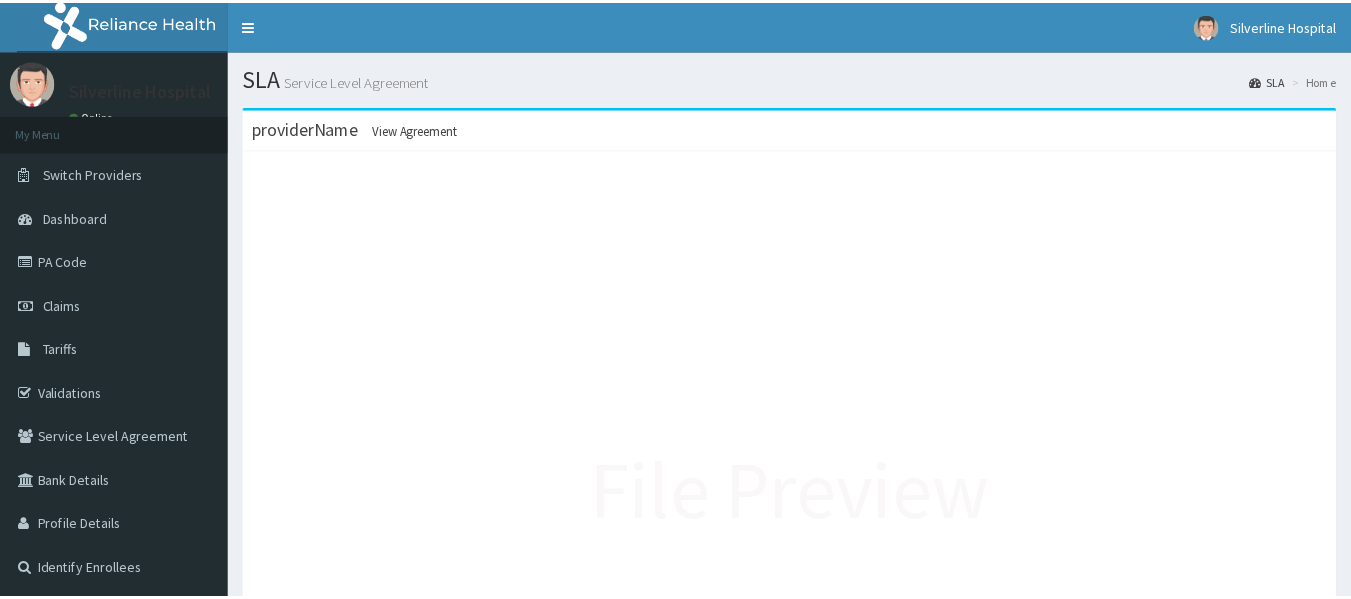 scroll, scrollTop: 0, scrollLeft: 0, axis: both 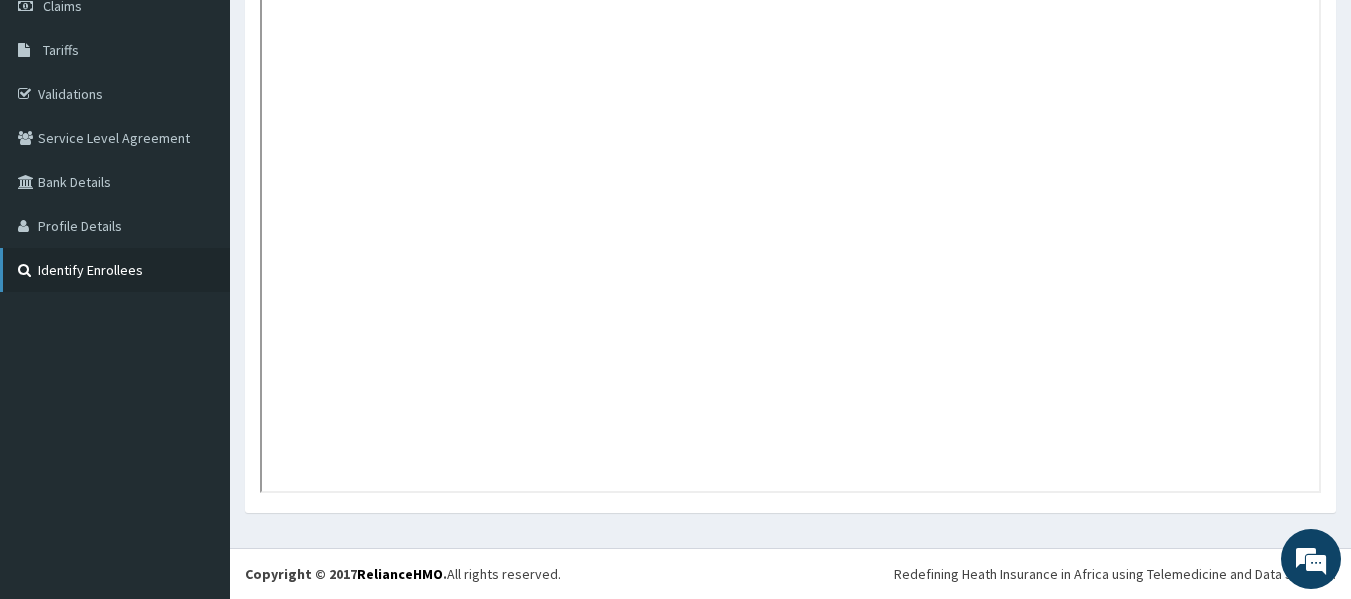 click on "Identify Enrollees" at bounding box center (115, 270) 